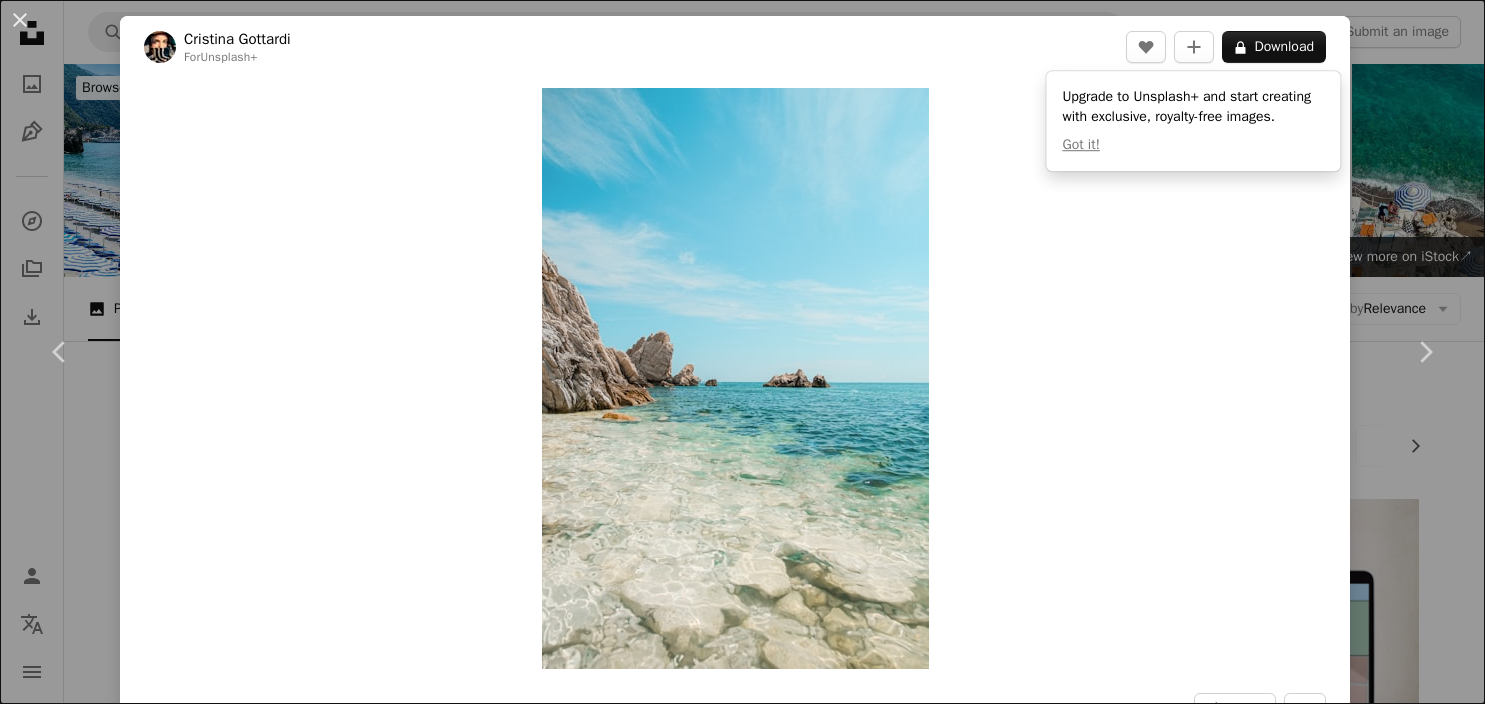scroll, scrollTop: 1690, scrollLeft: 0, axis: vertical 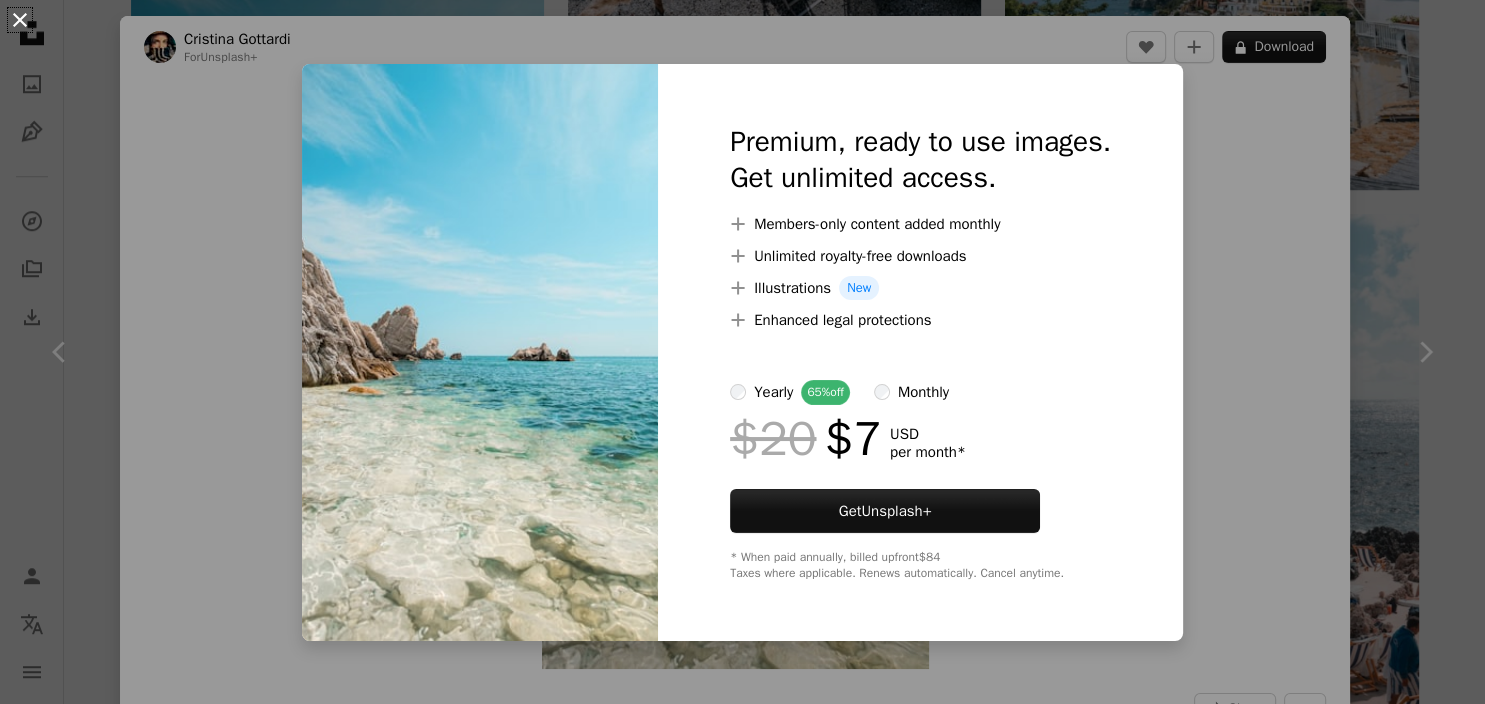 click on "An X shape" at bounding box center (20, 20) 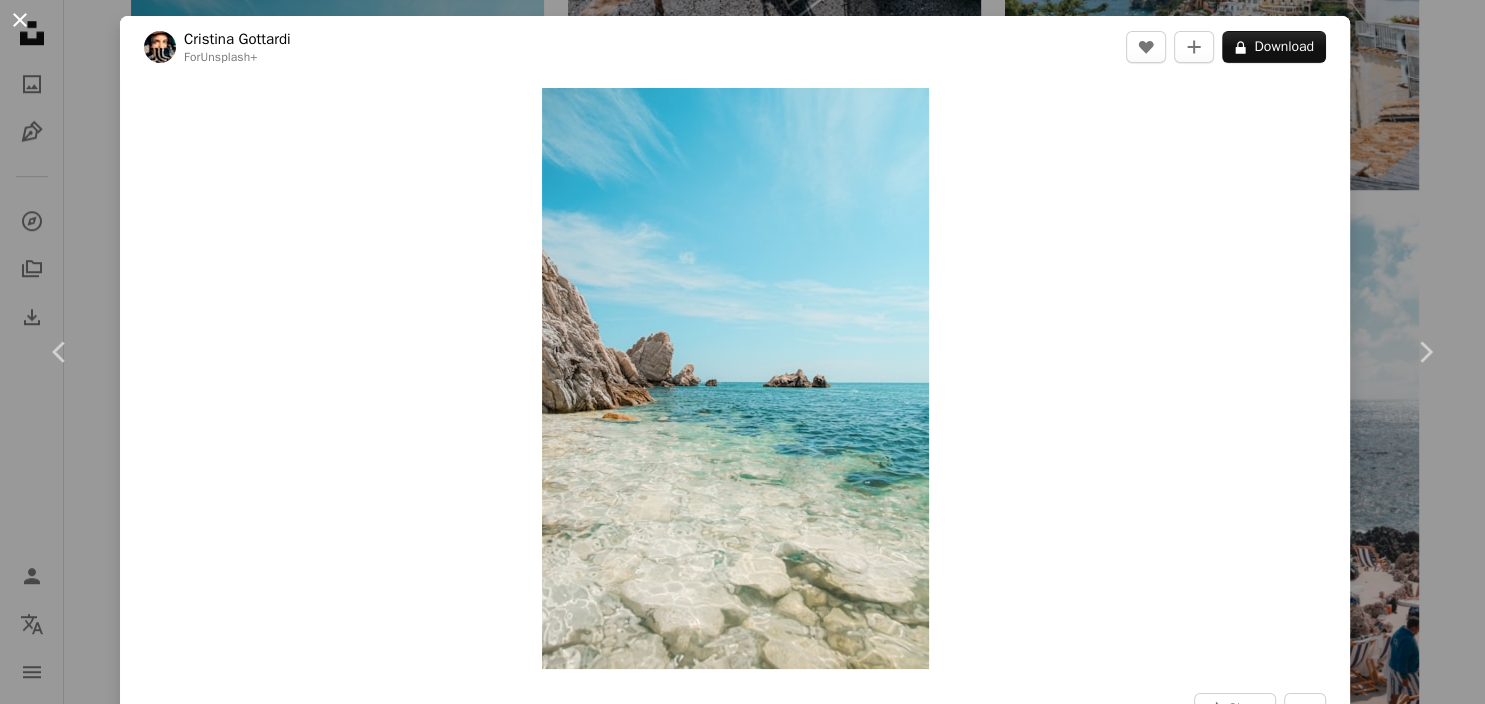 click on "An X shape" at bounding box center [20, 20] 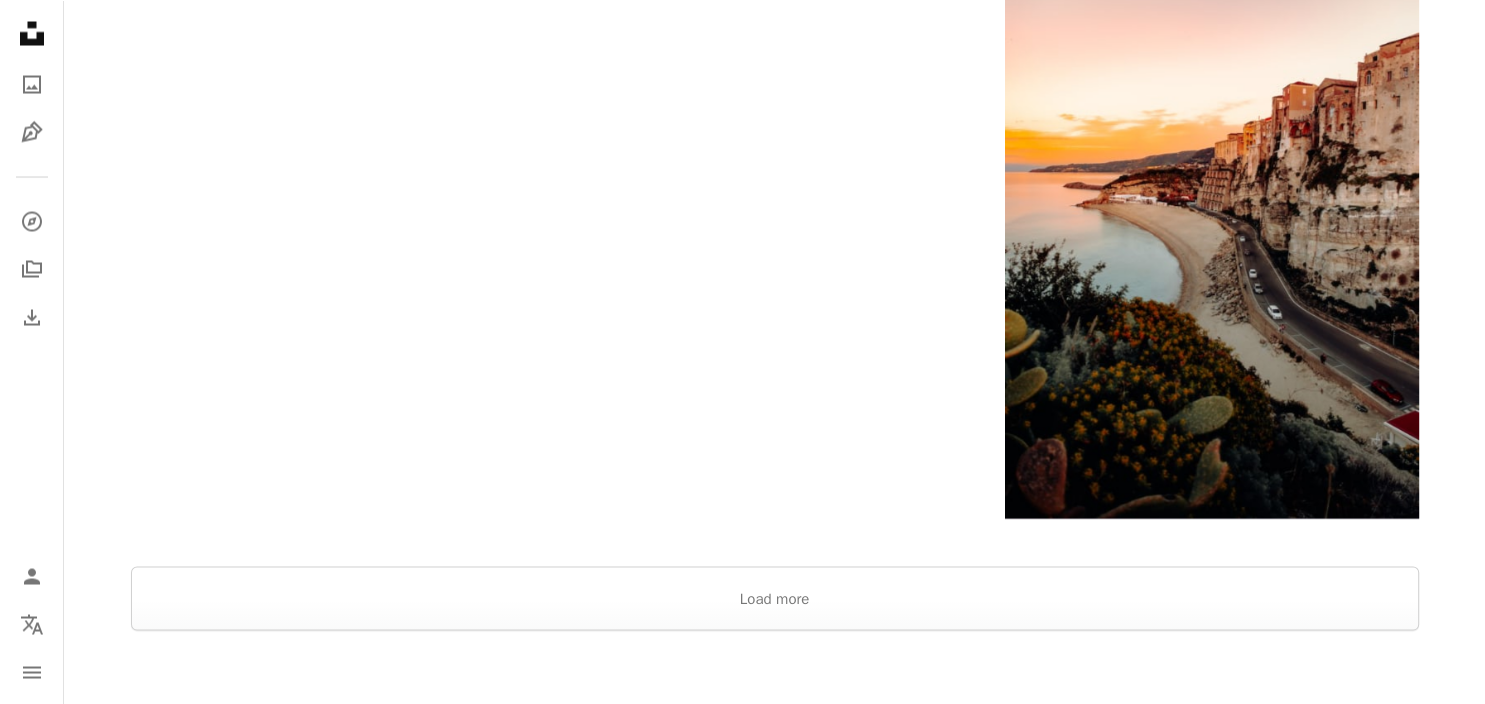 scroll, scrollTop: 3907, scrollLeft: 0, axis: vertical 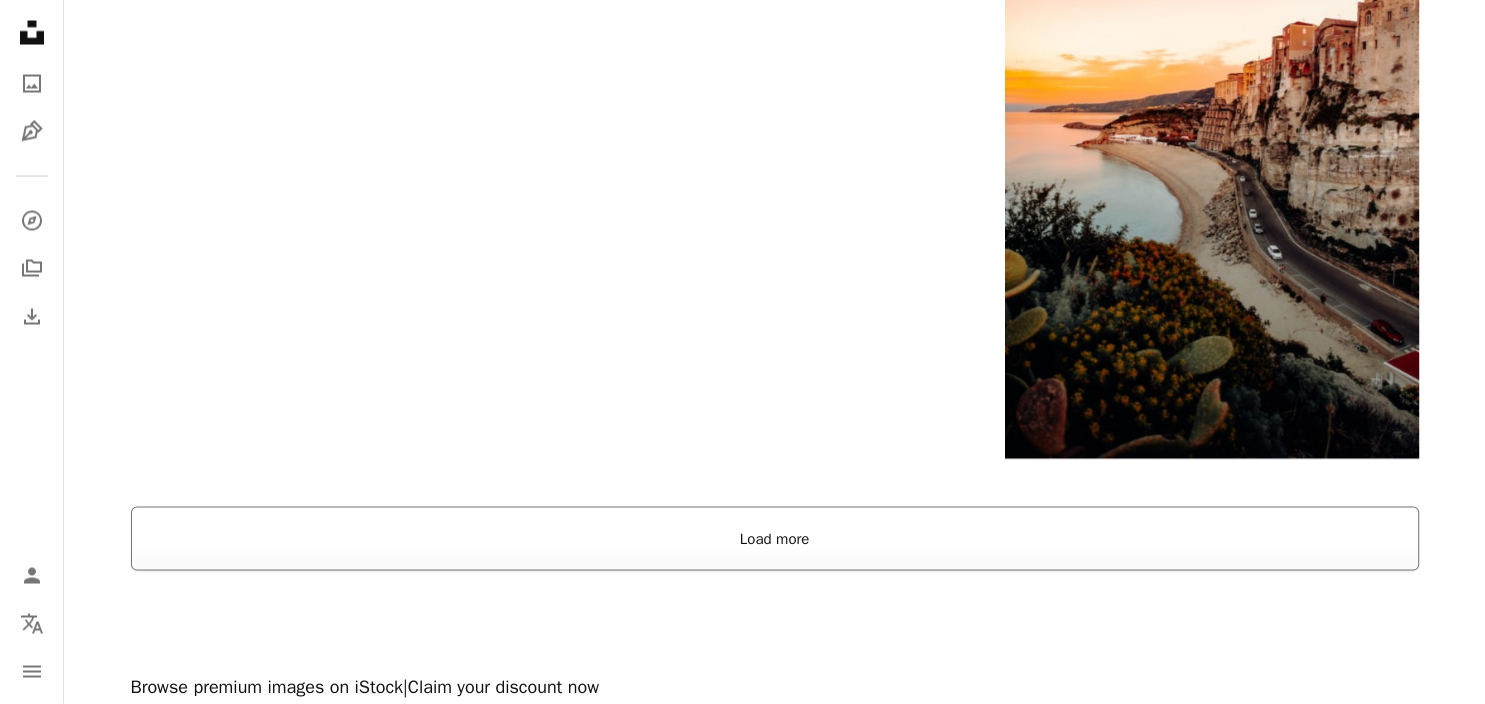 click on "Load more" at bounding box center (775, 539) 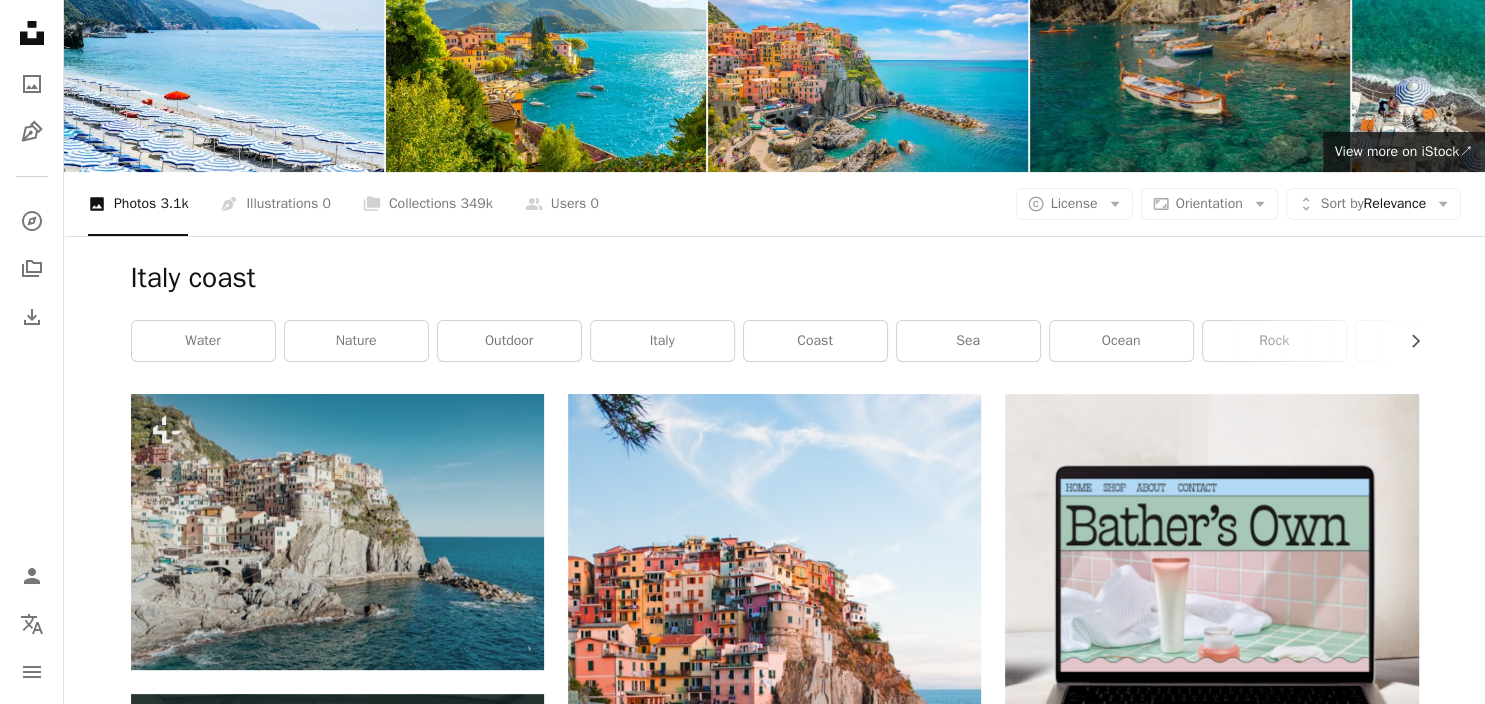 scroll, scrollTop: 0, scrollLeft: 0, axis: both 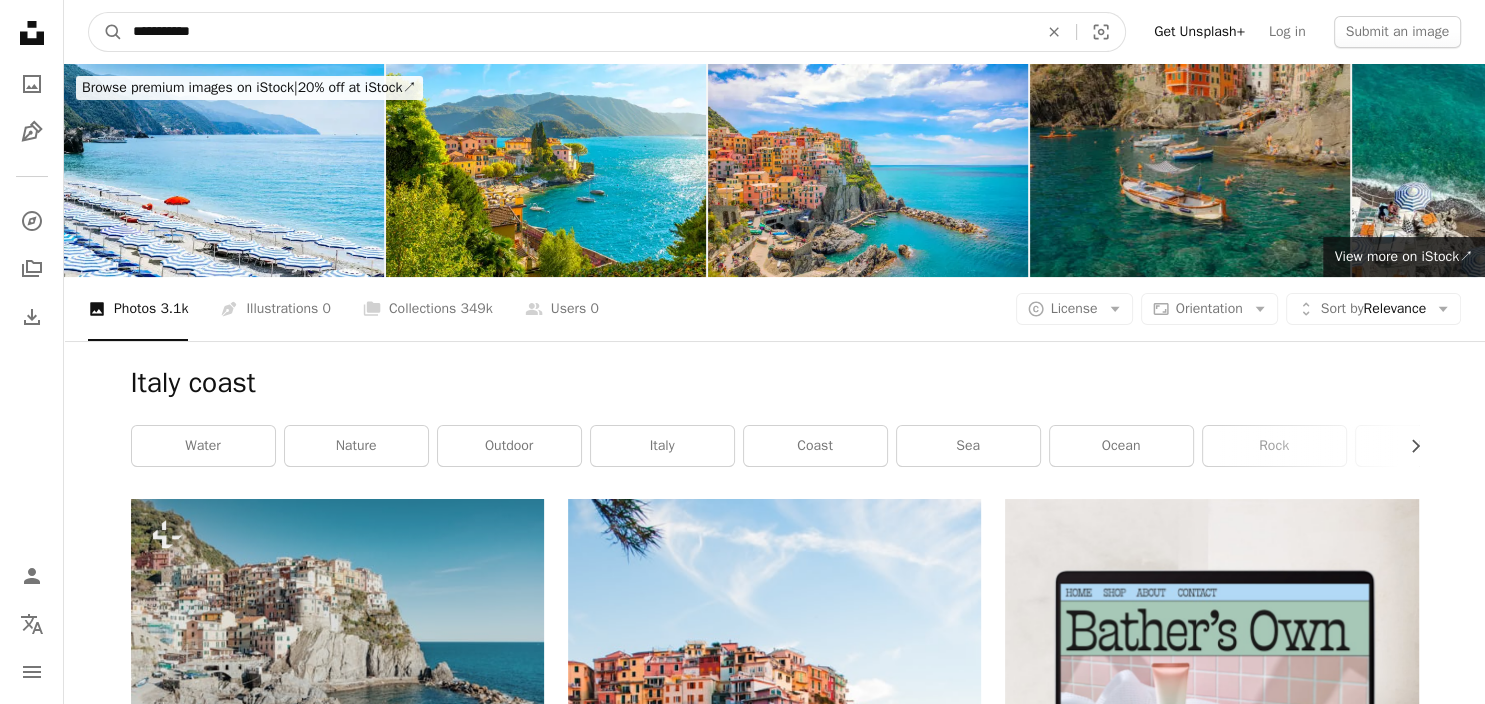 drag, startPoint x: 397, startPoint y: 30, endPoint x: 54, endPoint y: 23, distance: 343.0714 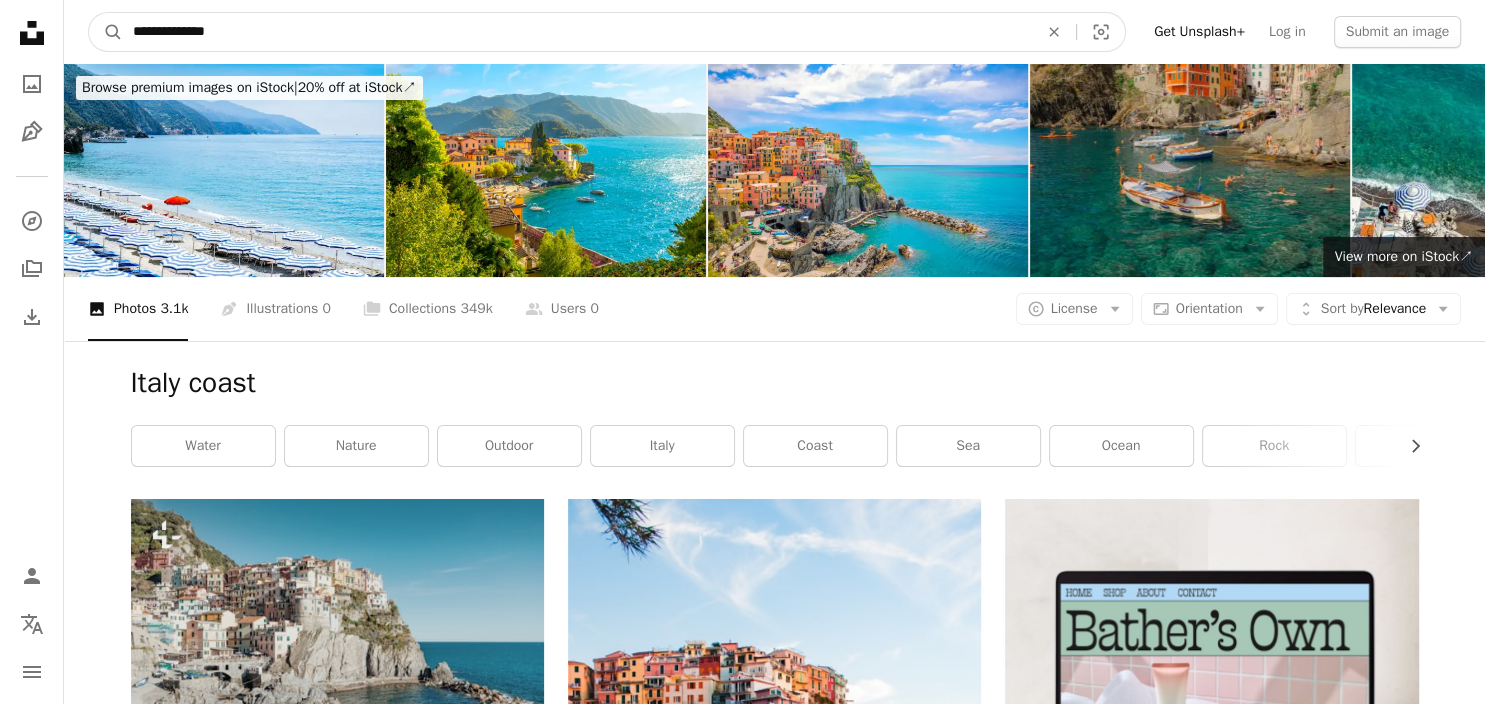 type on "**********" 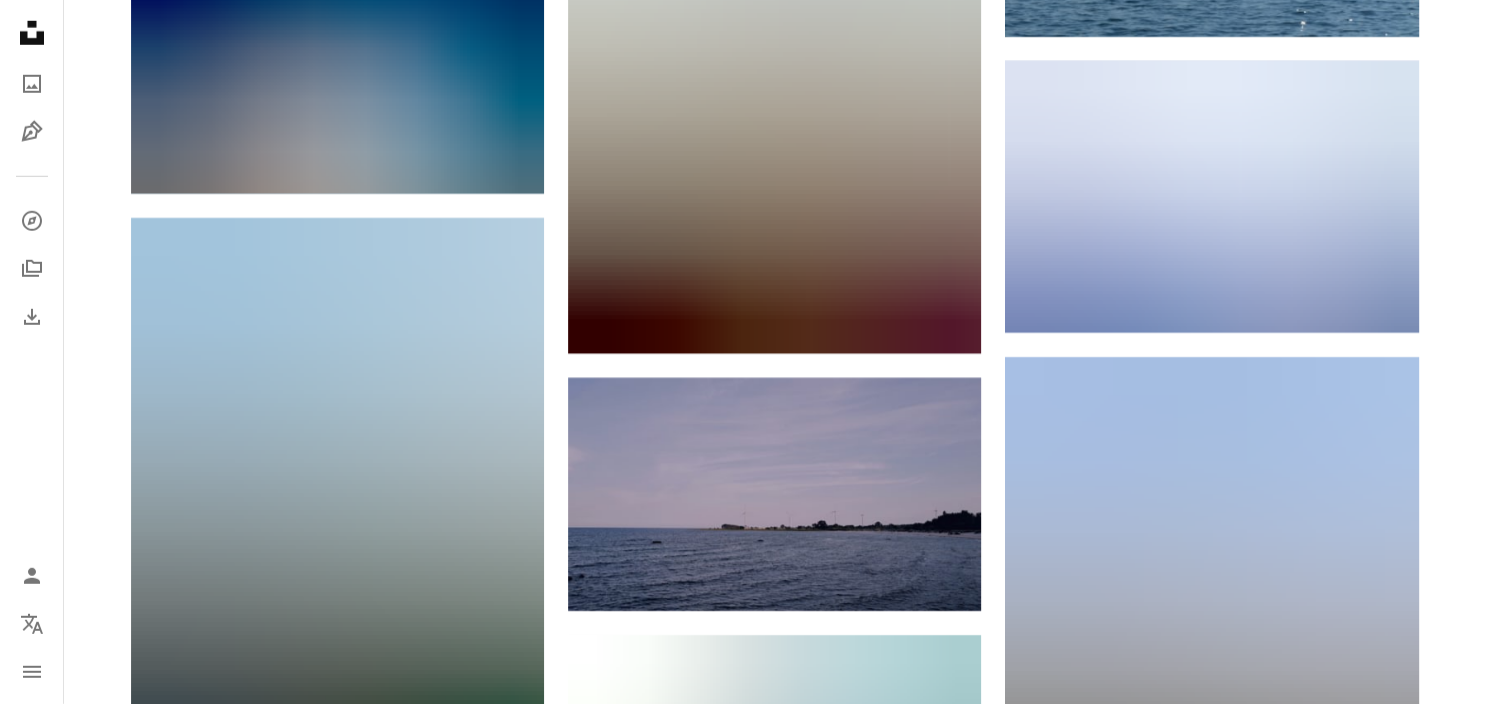 scroll, scrollTop: 21331, scrollLeft: 0, axis: vertical 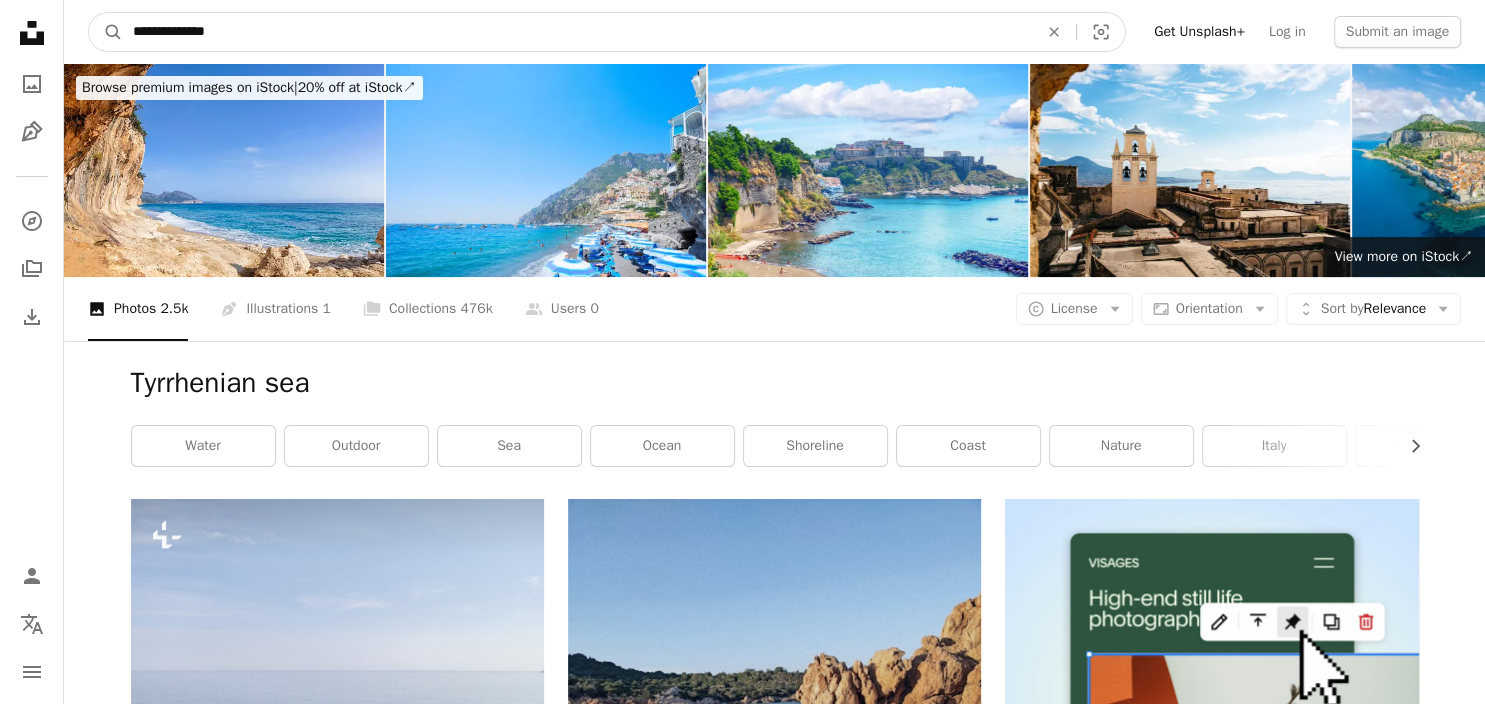 drag, startPoint x: 289, startPoint y: 27, endPoint x: 8, endPoint y: 30, distance: 281.01602 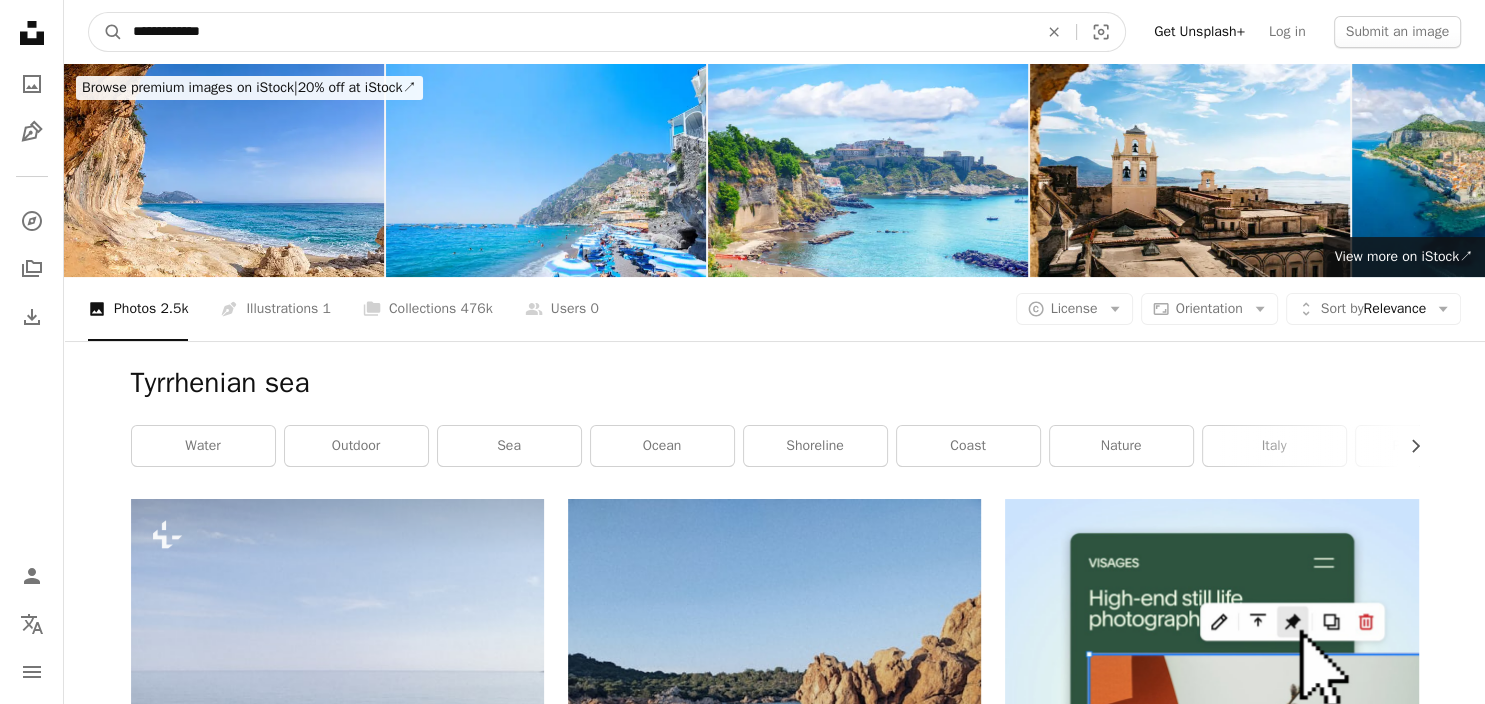 type on "**********" 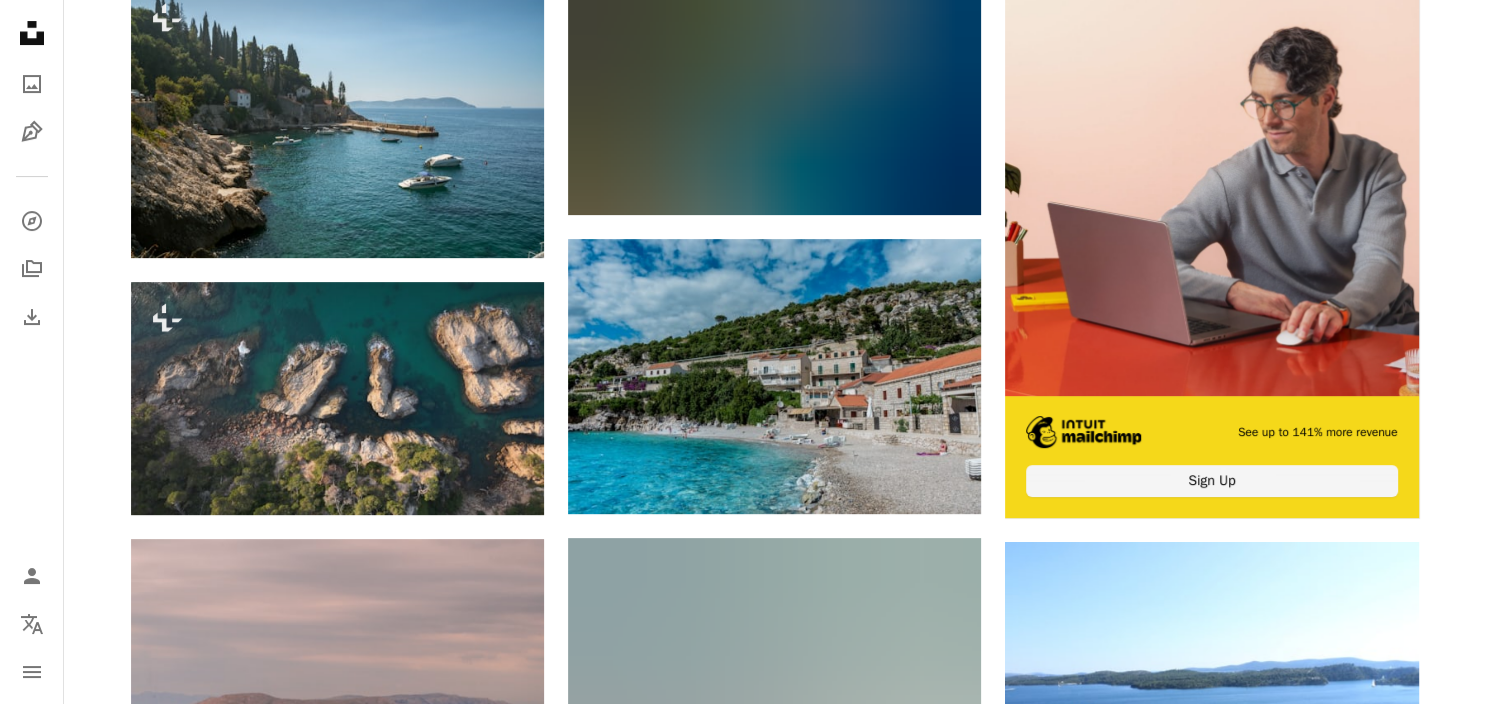 scroll, scrollTop: 528, scrollLeft: 0, axis: vertical 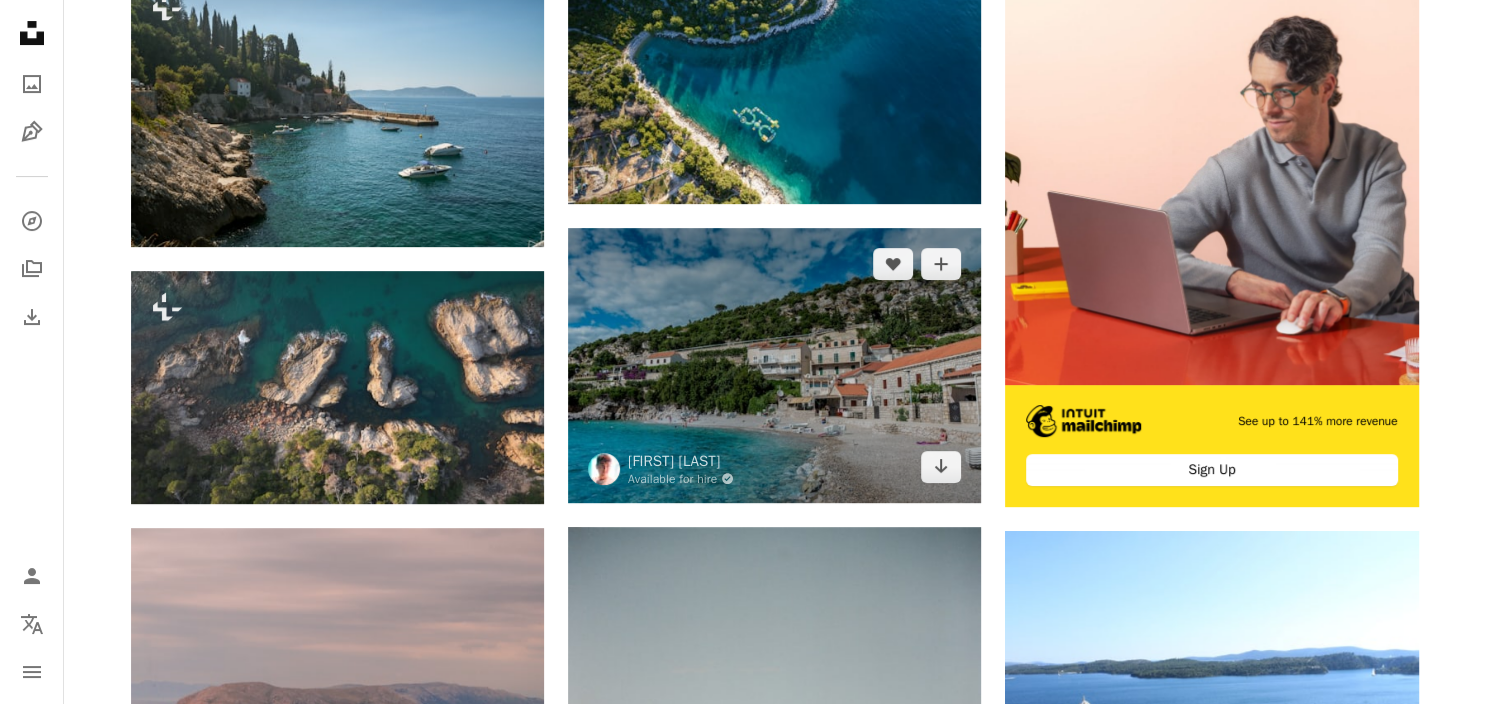 click at bounding box center [774, 365] 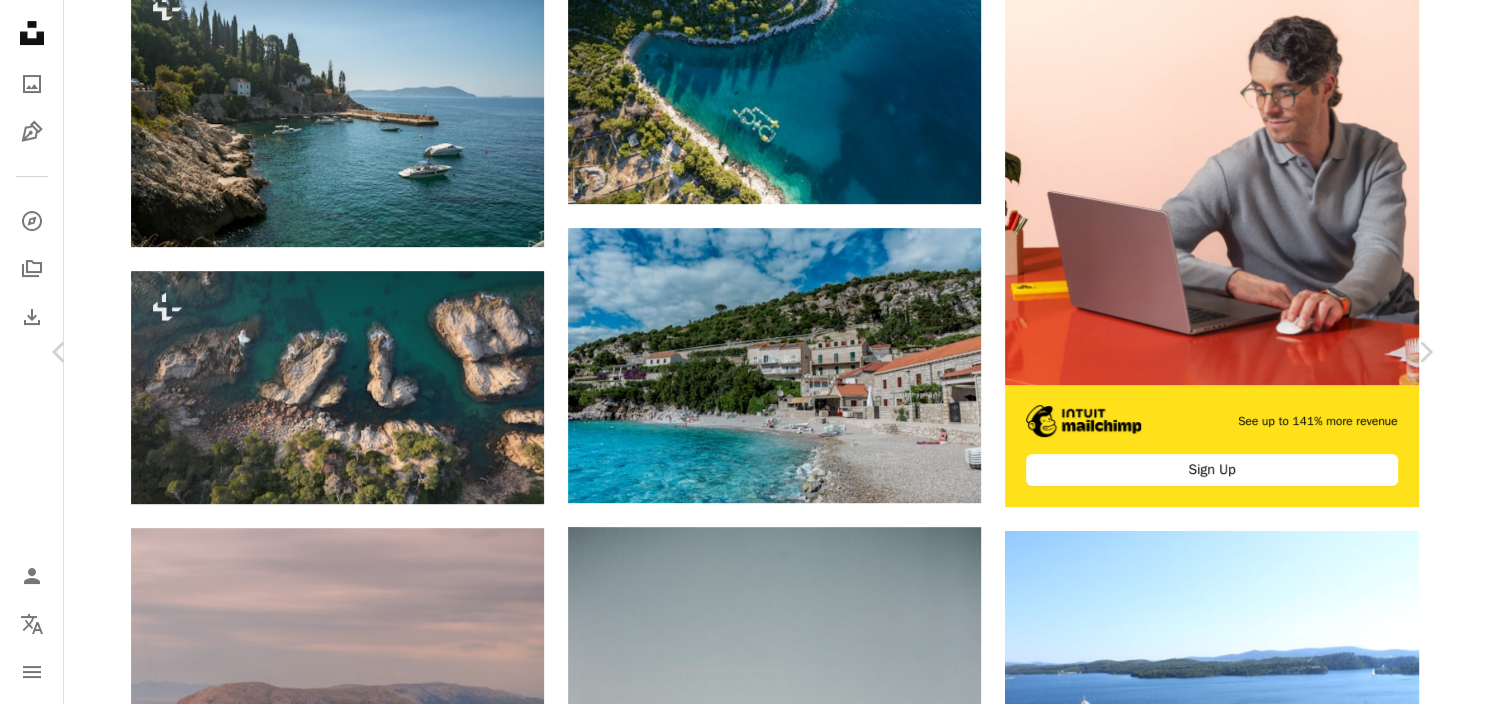 click on "Download free" at bounding box center [1236, 5747] 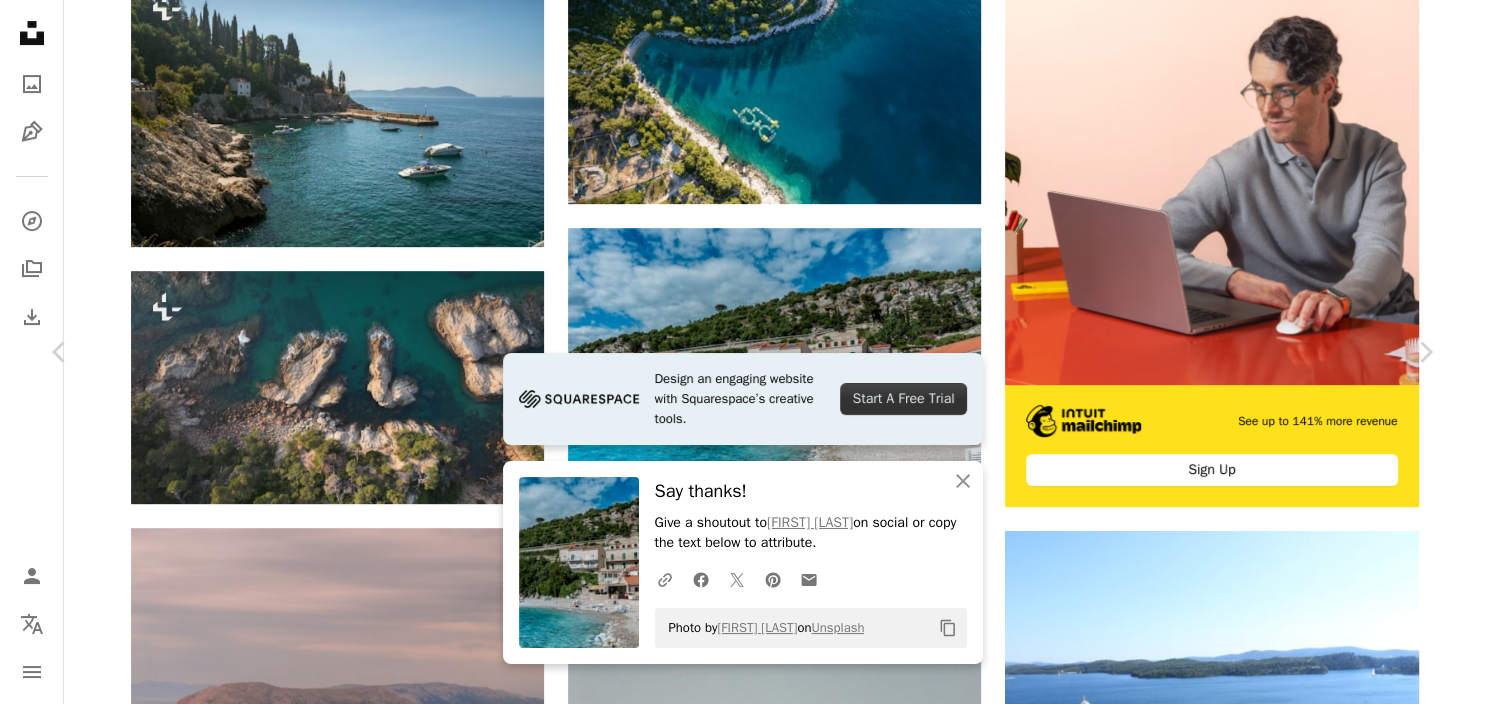click on "Say thanks! Give a shoutout to  [FIRST] [LAST]  on social or copy the text below to attribute. A URL sharing icon (chains) Facebook icon X (formerly Twitter) icon Pinterest icon An envelope Photo by  [FIRST] [LAST]  on  Unsplash
Copy content [FIRST] [LAST]  Available for hire A checkmark inside of a circle A heart A plus sign Download free Chevron down Zoom in Views 175,061 Downloads 721 A forward-right arrow Share Info icon Info More Actions Dubrovnik beach A map marker Dubrovnik, Croatia Calendar outlined Published on  [MONTH] [DAY], [YEAR] Camera SONY, ILCE-7M2 Safety Free to use under the  Unsplash License beach background croatia dubrovnik croatian coast hrvatska beach land building human sea scenery outdoors coast shoreline waterfront promontory Backgrounds Browse premium related images on iStock  |  Save 20% with code UNSPLASH20 View more on iStock  ↗ A heart" at bounding box center [742, 6052] 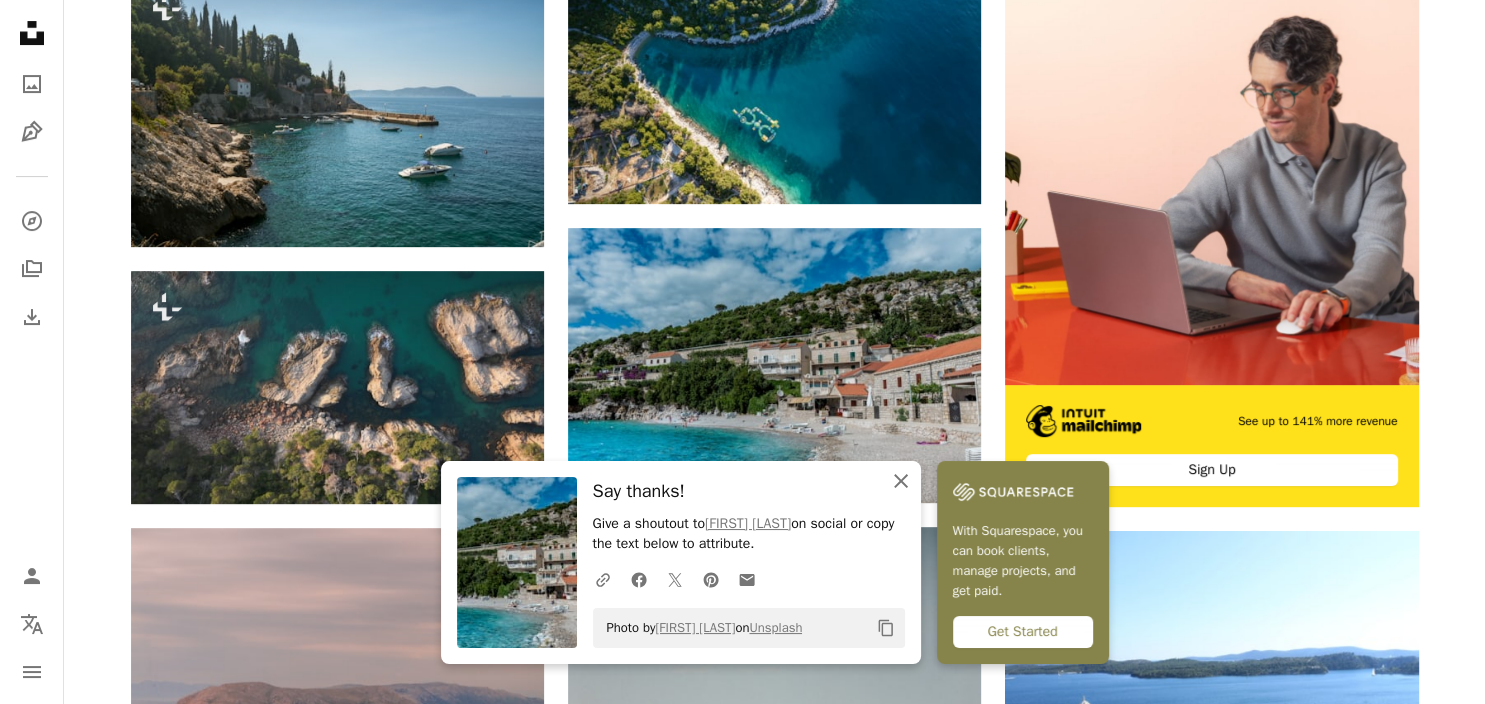 click on "An X shape" 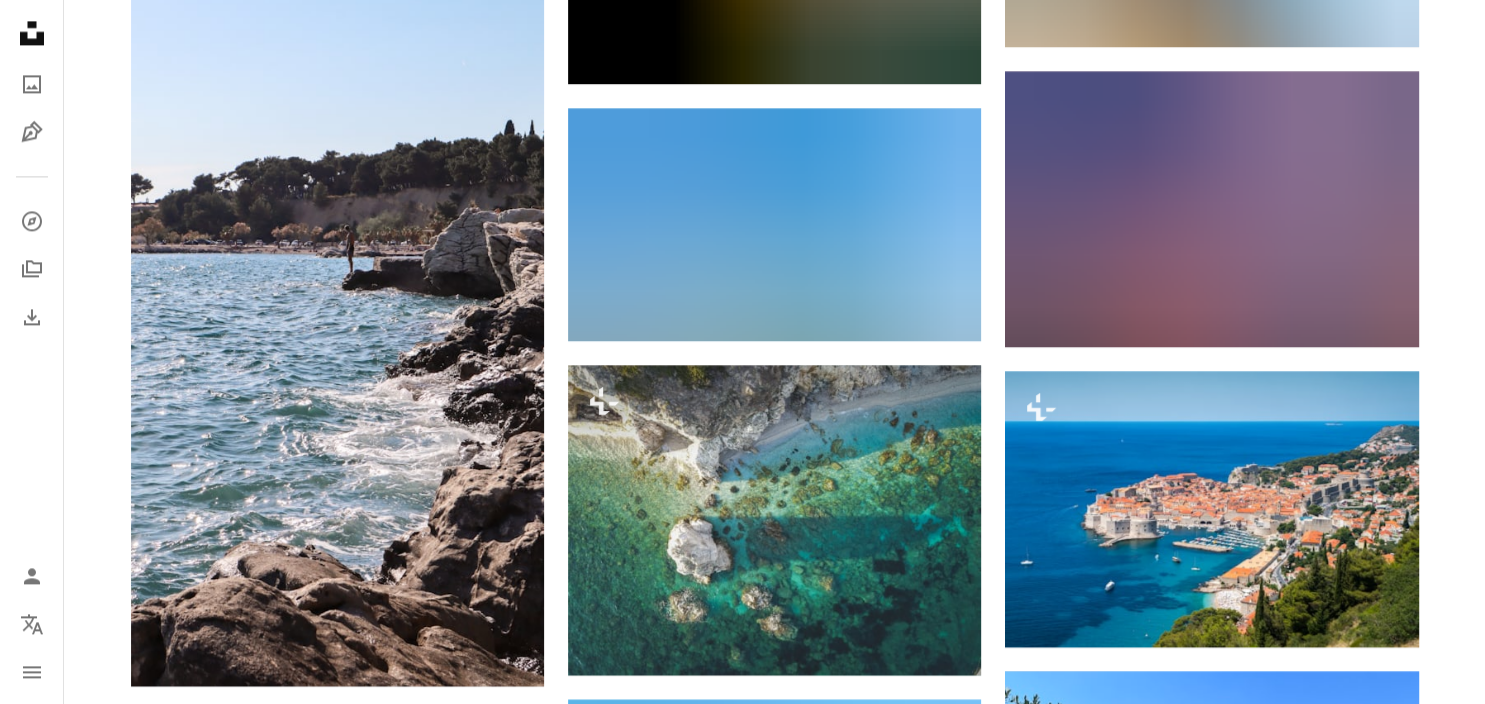 scroll, scrollTop: 2851, scrollLeft: 0, axis: vertical 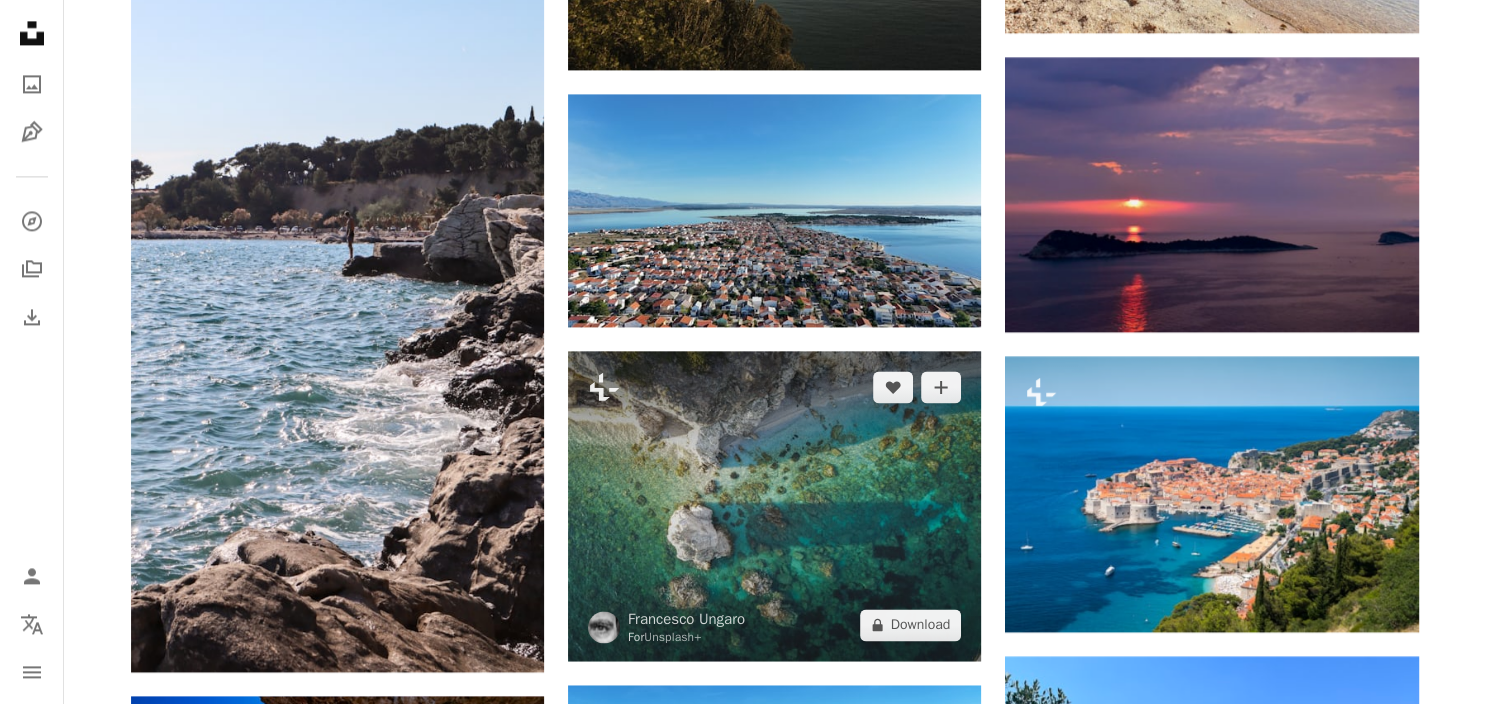 click at bounding box center (774, 506) 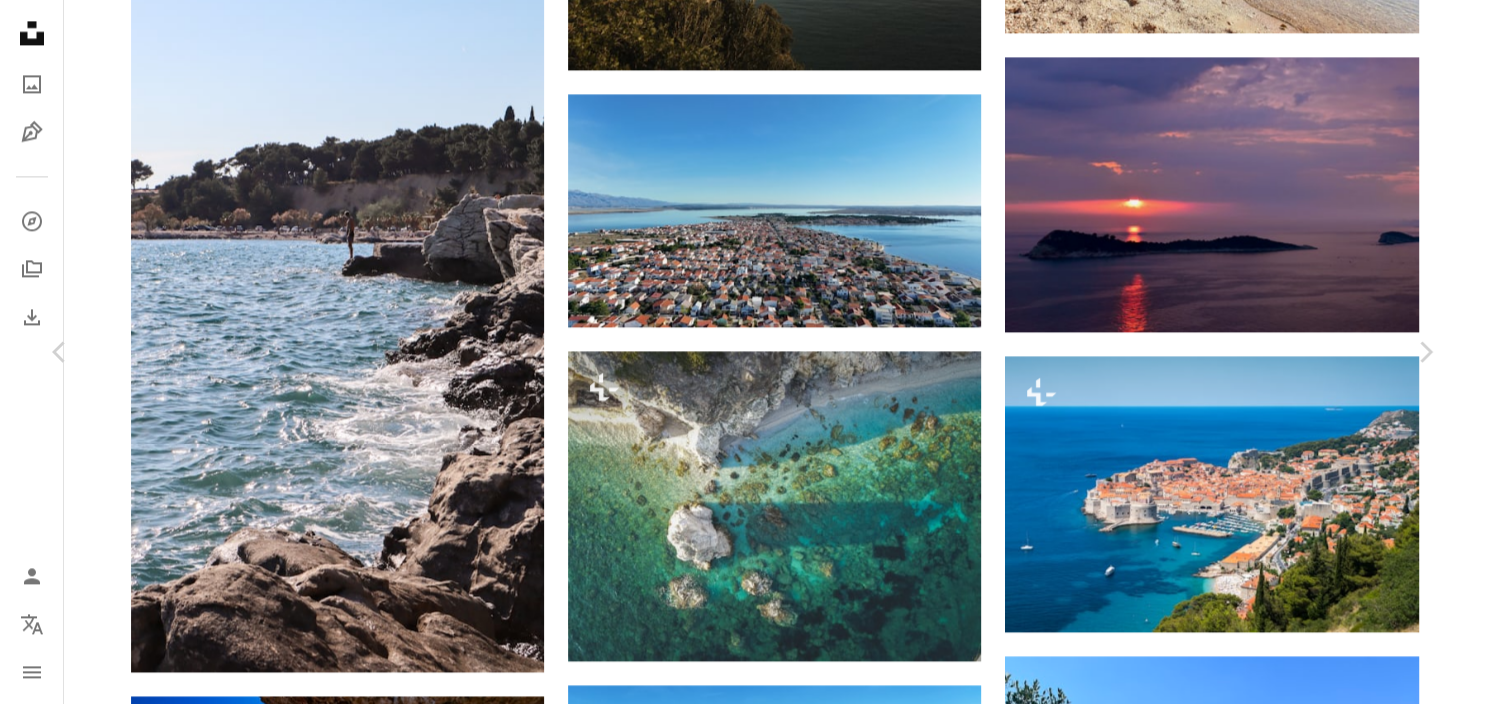 click on "An X shape" at bounding box center (20, 20) 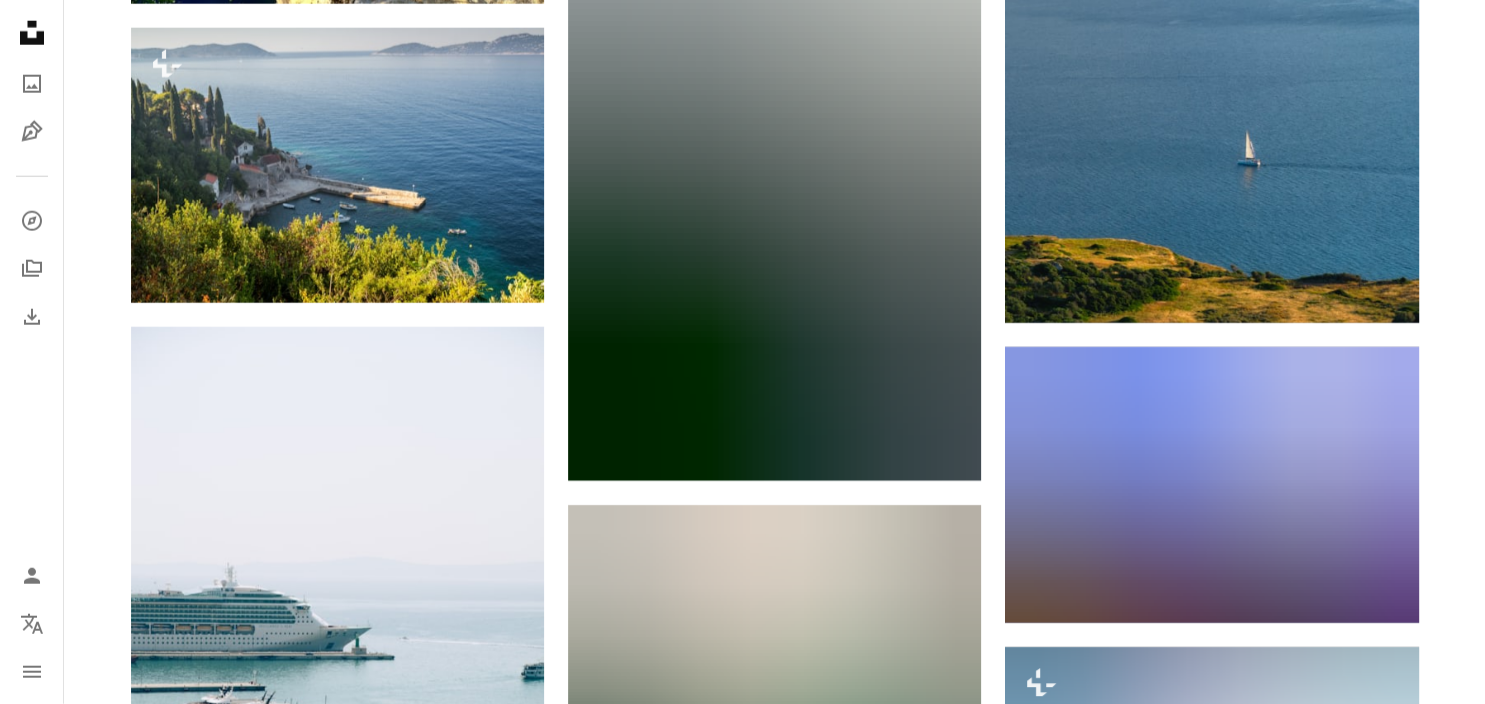 scroll, scrollTop: 5596, scrollLeft: 0, axis: vertical 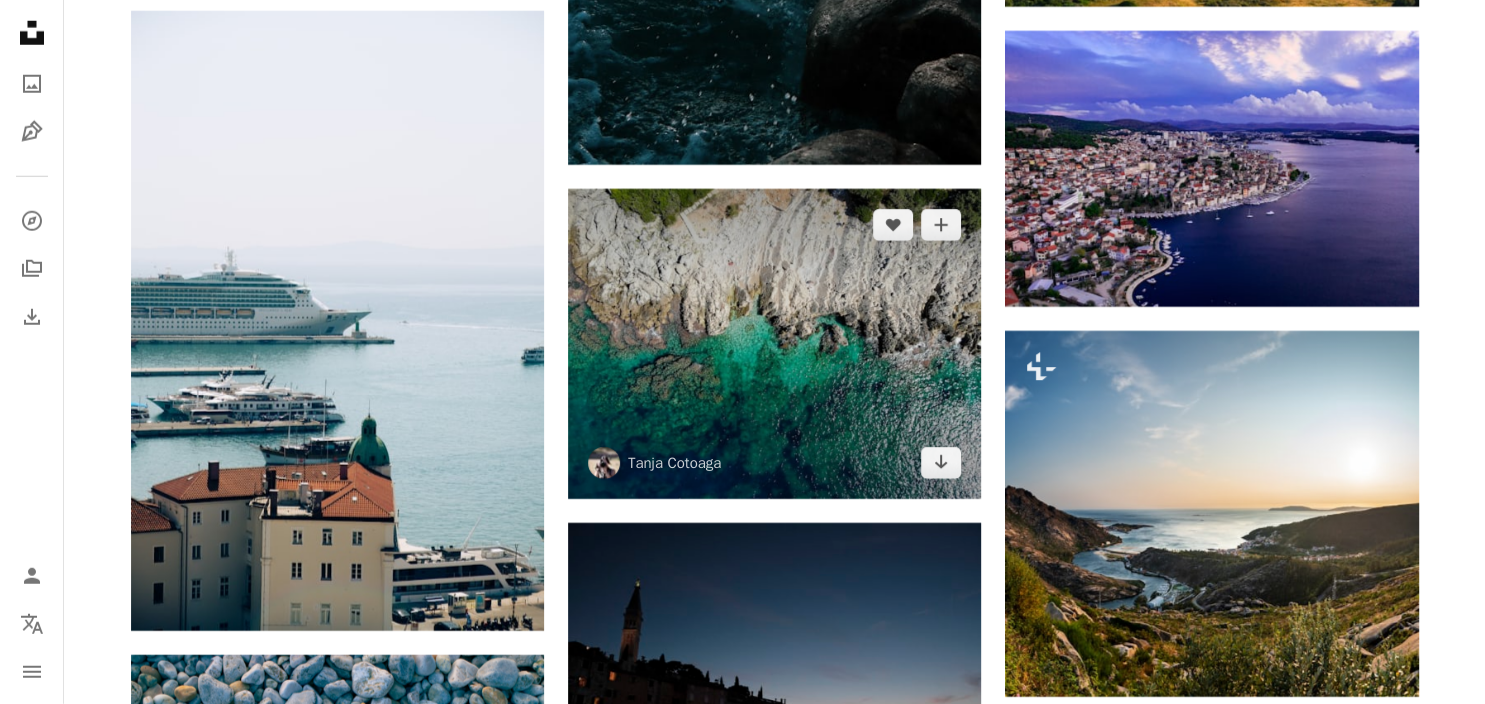 click at bounding box center [774, 344] 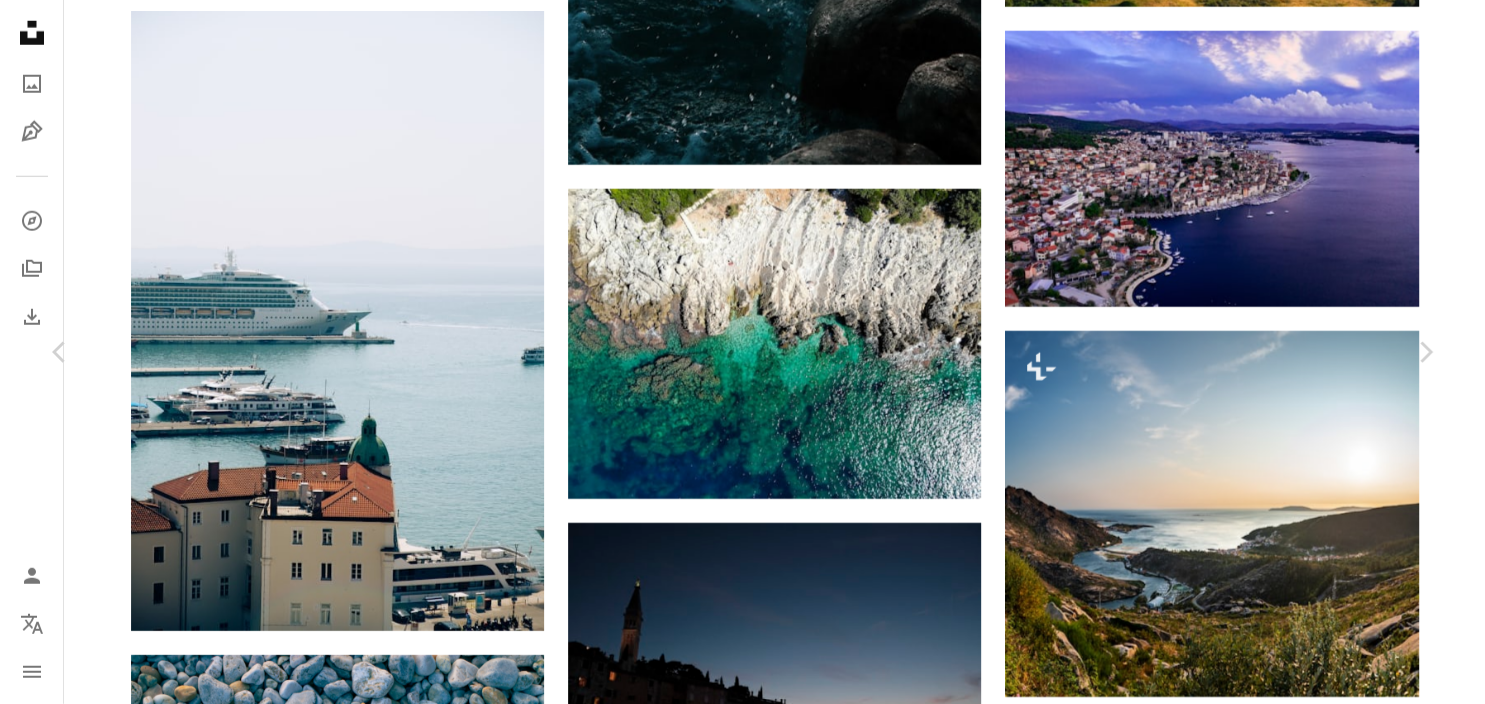 click on "An X shape" at bounding box center [20, 20] 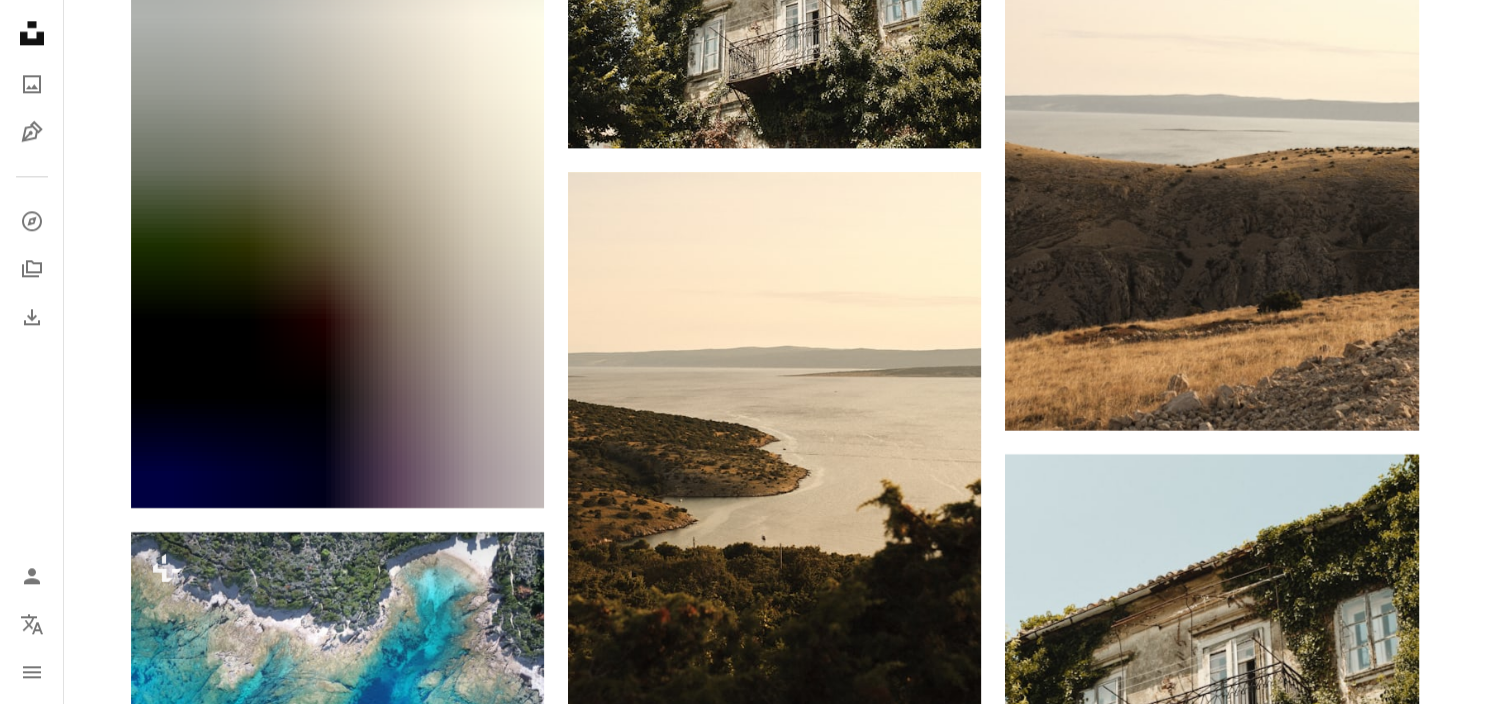 scroll, scrollTop: 17424, scrollLeft: 0, axis: vertical 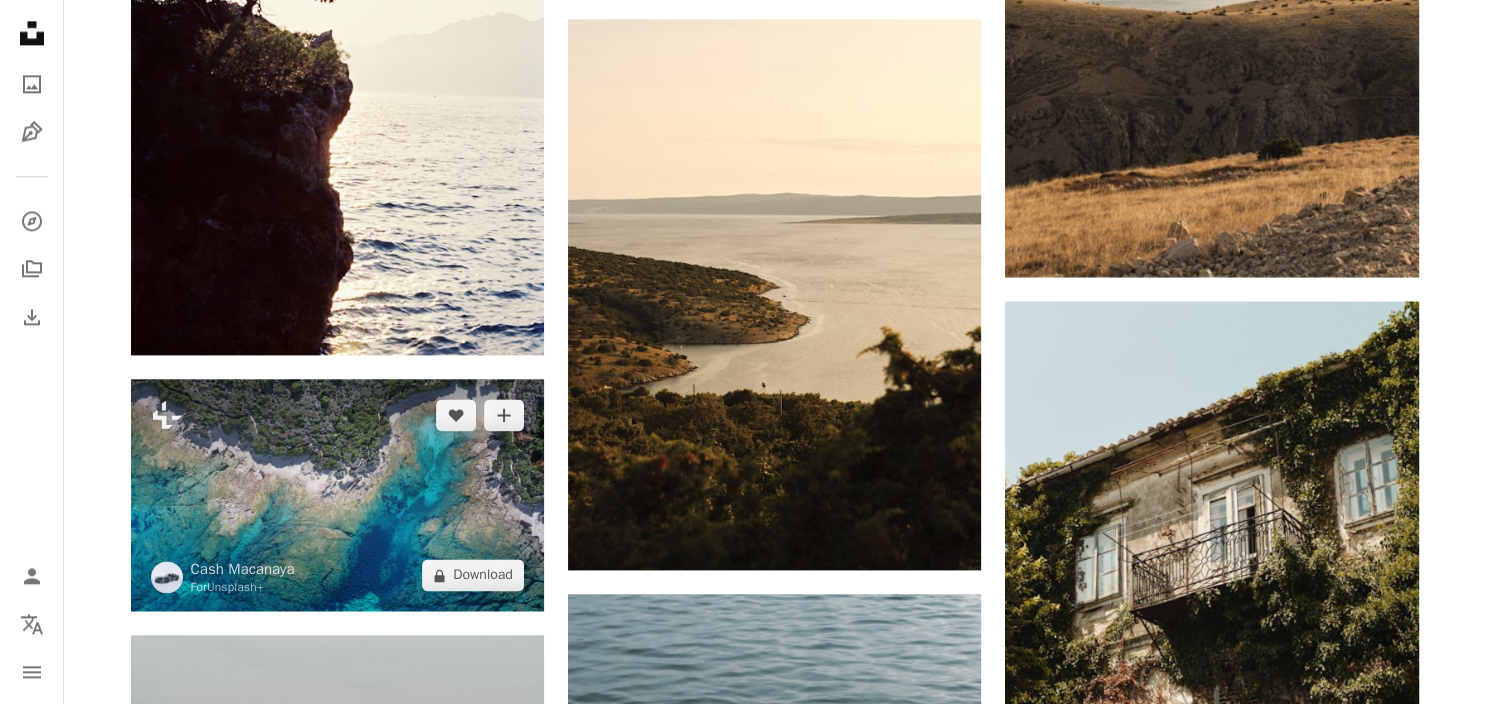 click at bounding box center [337, 495] 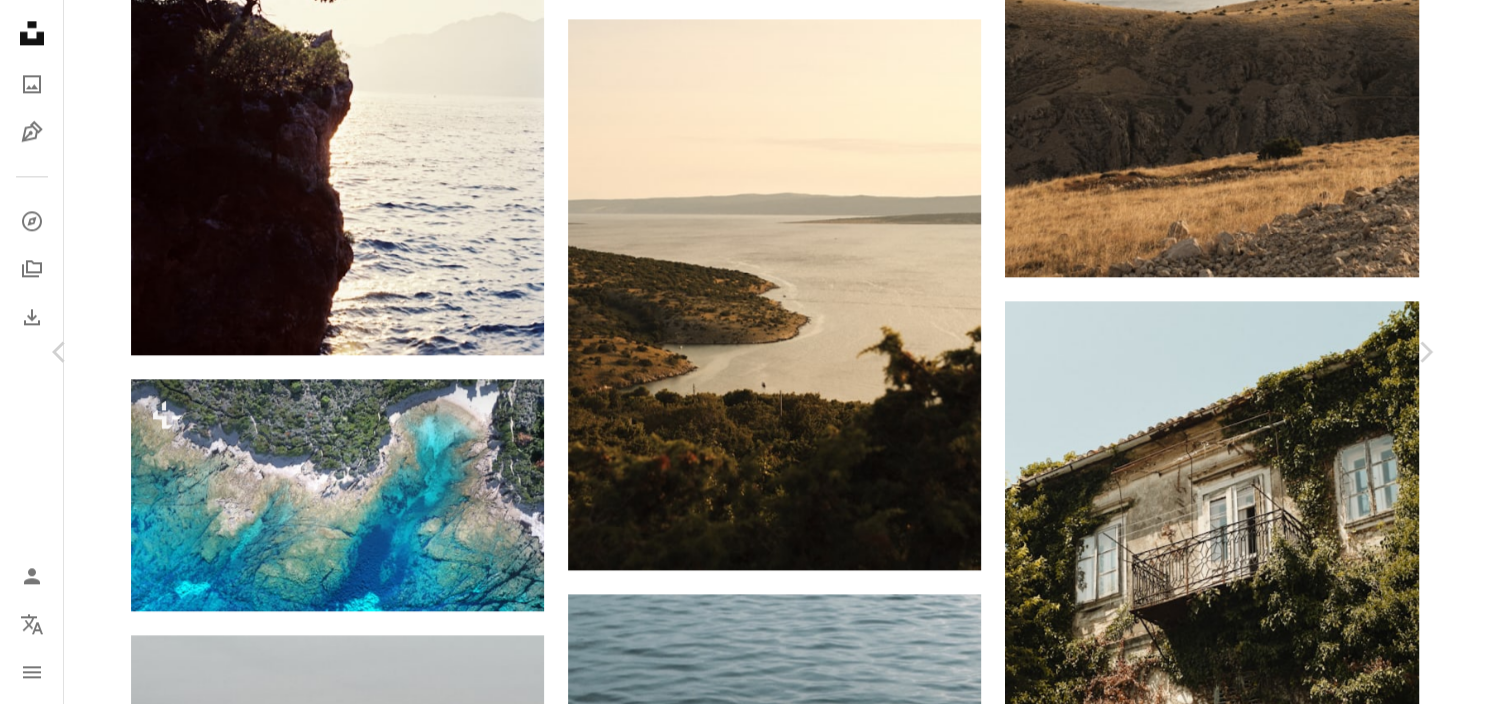 scroll, scrollTop: 2280, scrollLeft: 0, axis: vertical 